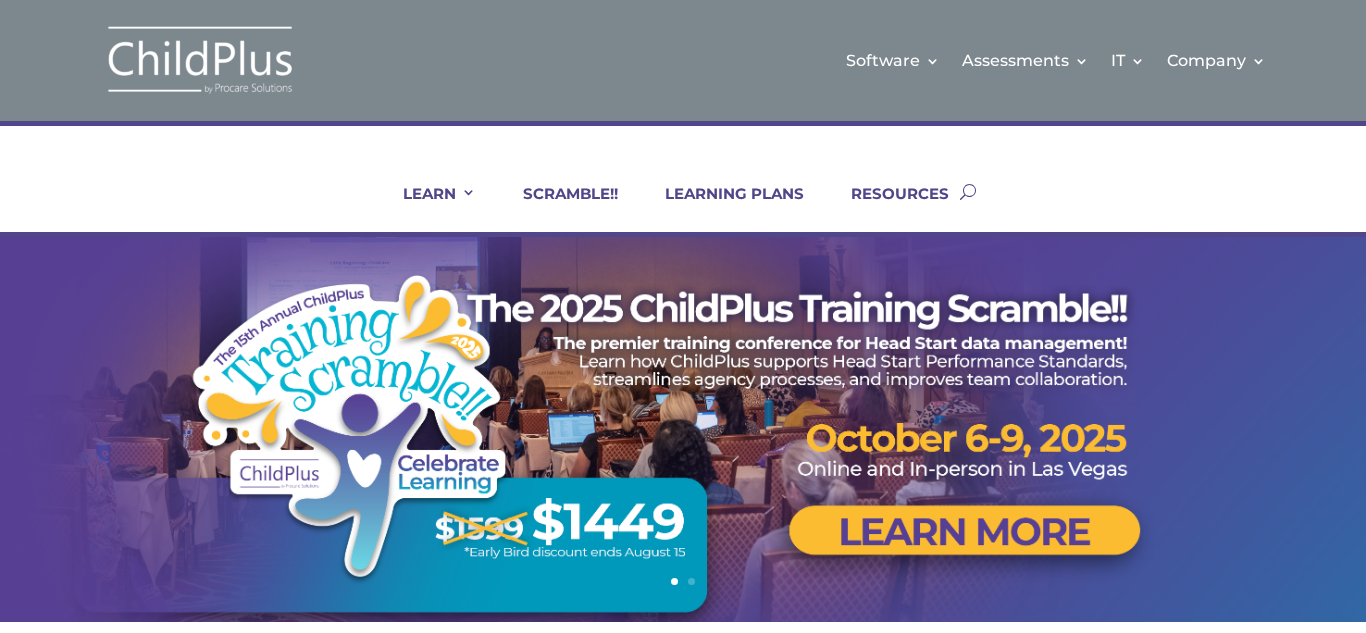 scroll, scrollTop: 0, scrollLeft: 0, axis: both 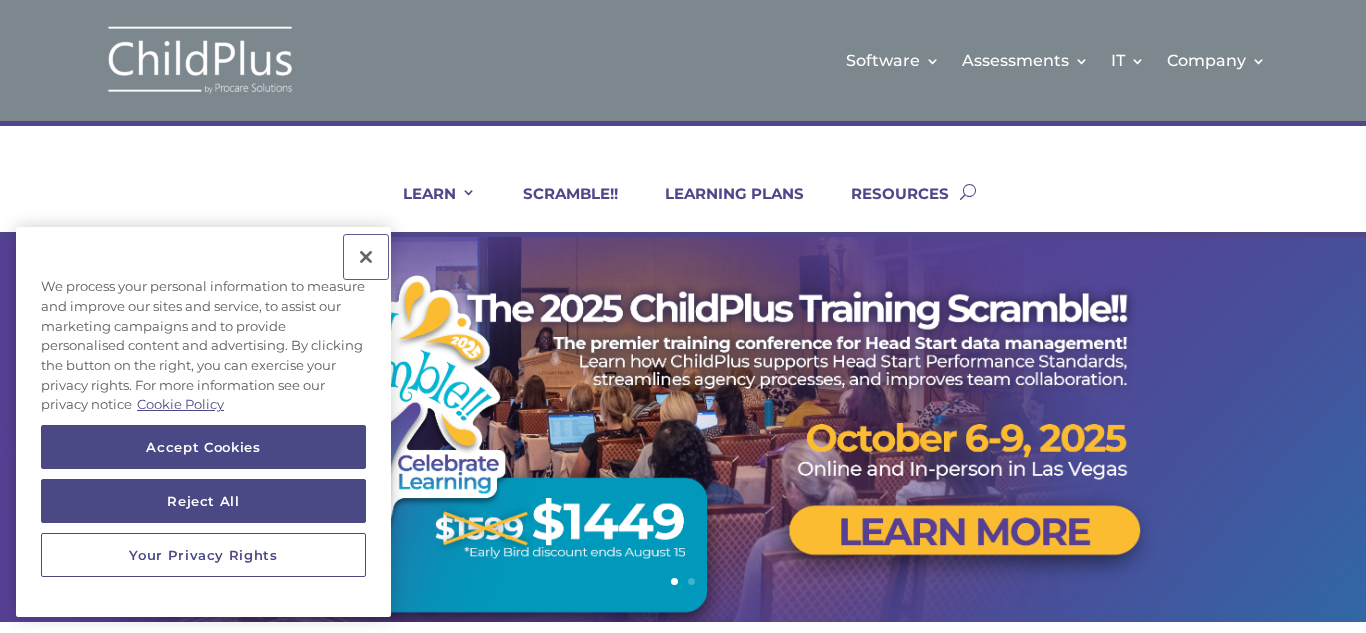 click at bounding box center [366, 257] 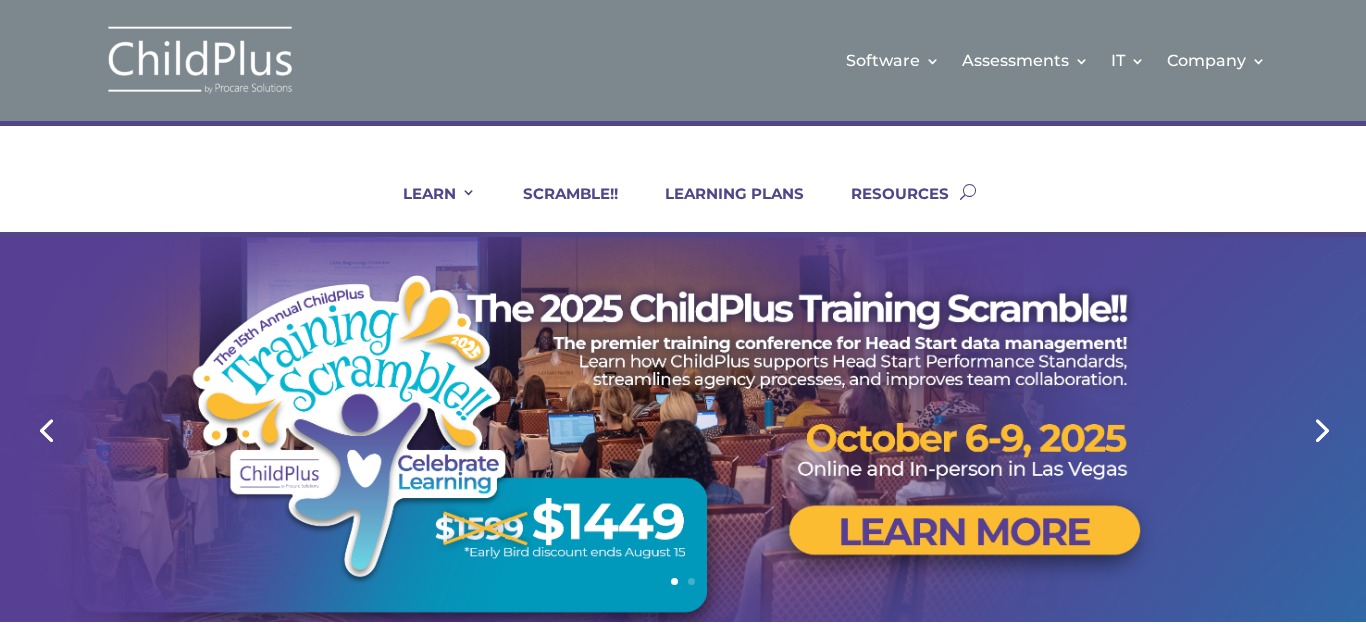 click at bounding box center [683, 429] 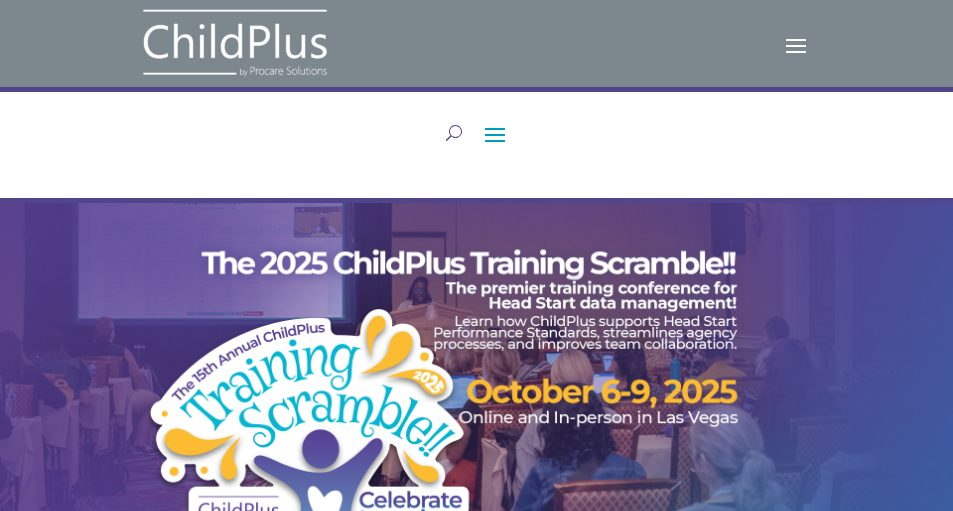 drag, startPoint x: 952, startPoint y: 193, endPoint x: 960, endPoint y: 489, distance: 296.1081 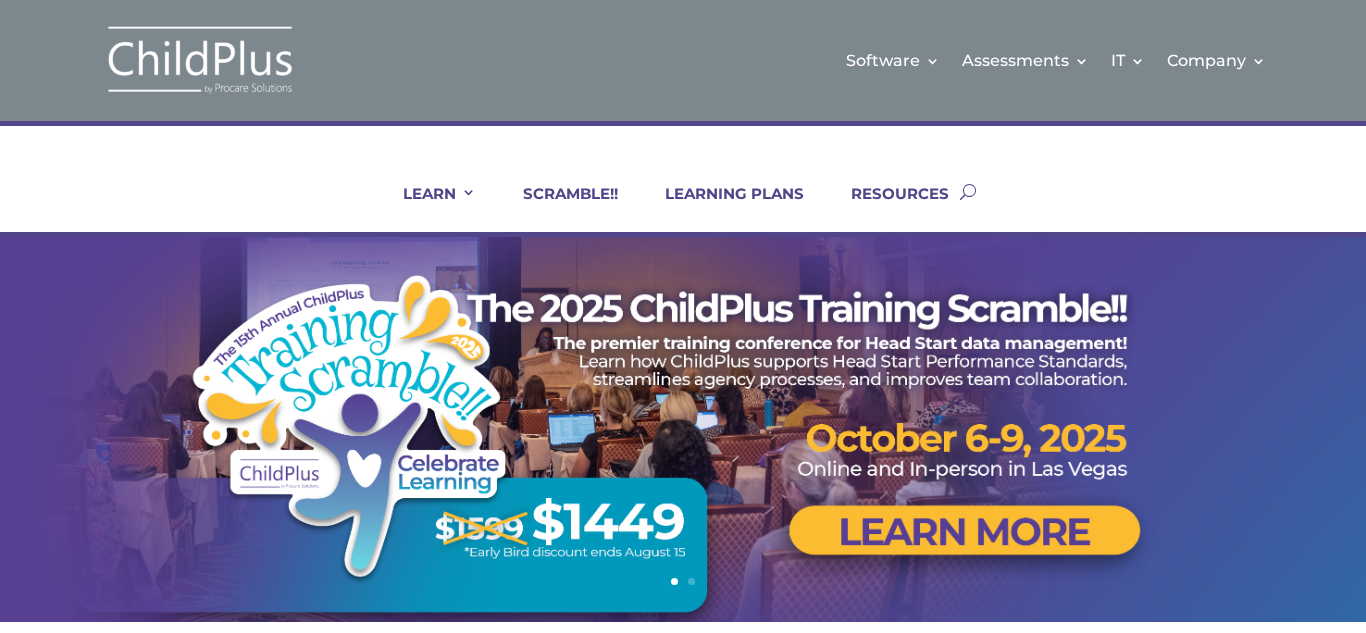 click on "More than one way to learn!
ON-SITE
CONSULTING
VIRTUAL VISIT
LIVE GROUP WEBINARS
SCRAMBLE!!
COURSES" at bounding box center [683, 1053] 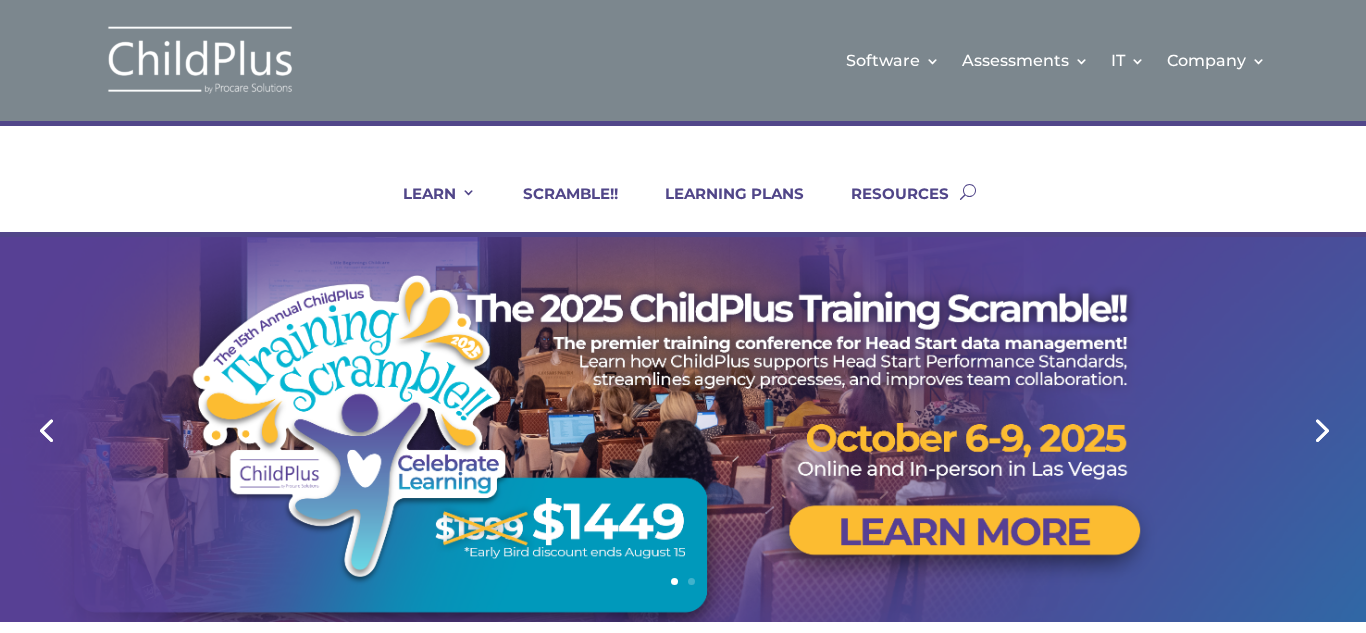 drag, startPoint x: 1328, startPoint y: 427, endPoint x: 1365, endPoint y: 554, distance: 132.28 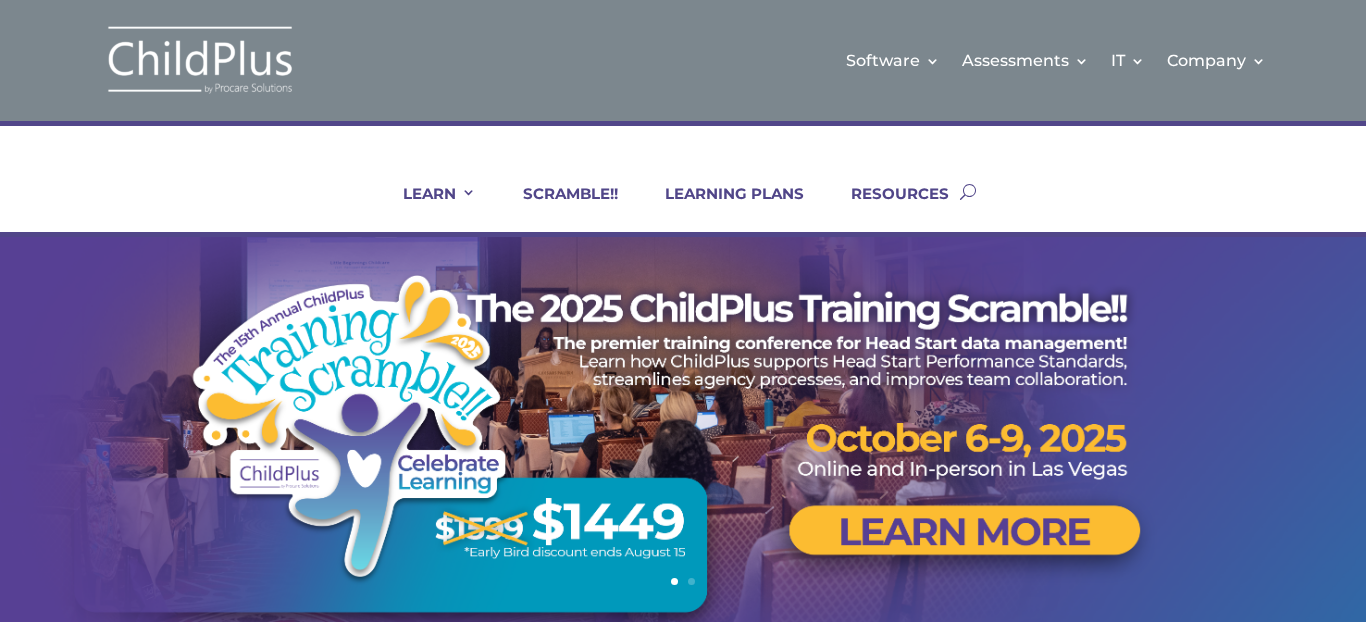 click on "More than one way to learn!
ON-SITE
CONSULTING
VIRTUAL VISIT
LIVE GROUP WEBINARS
SCRAMBLE!!
COURSES" at bounding box center (683, 1053) 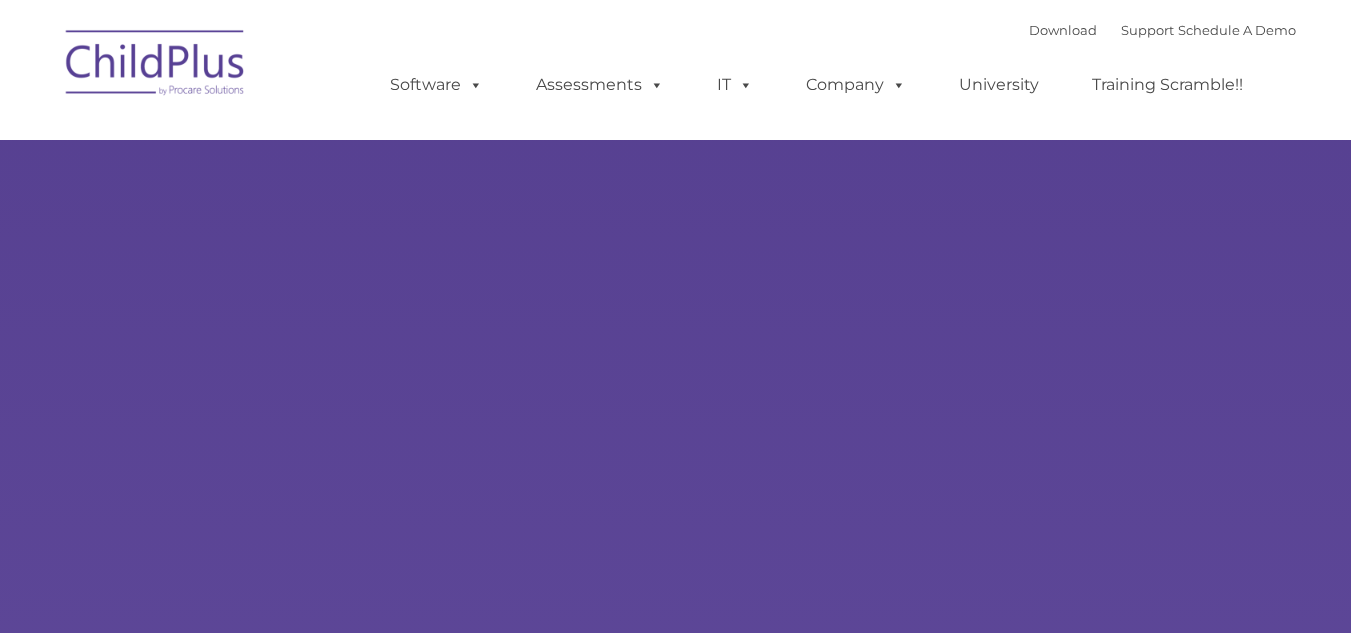 scroll, scrollTop: 0, scrollLeft: 0, axis: both 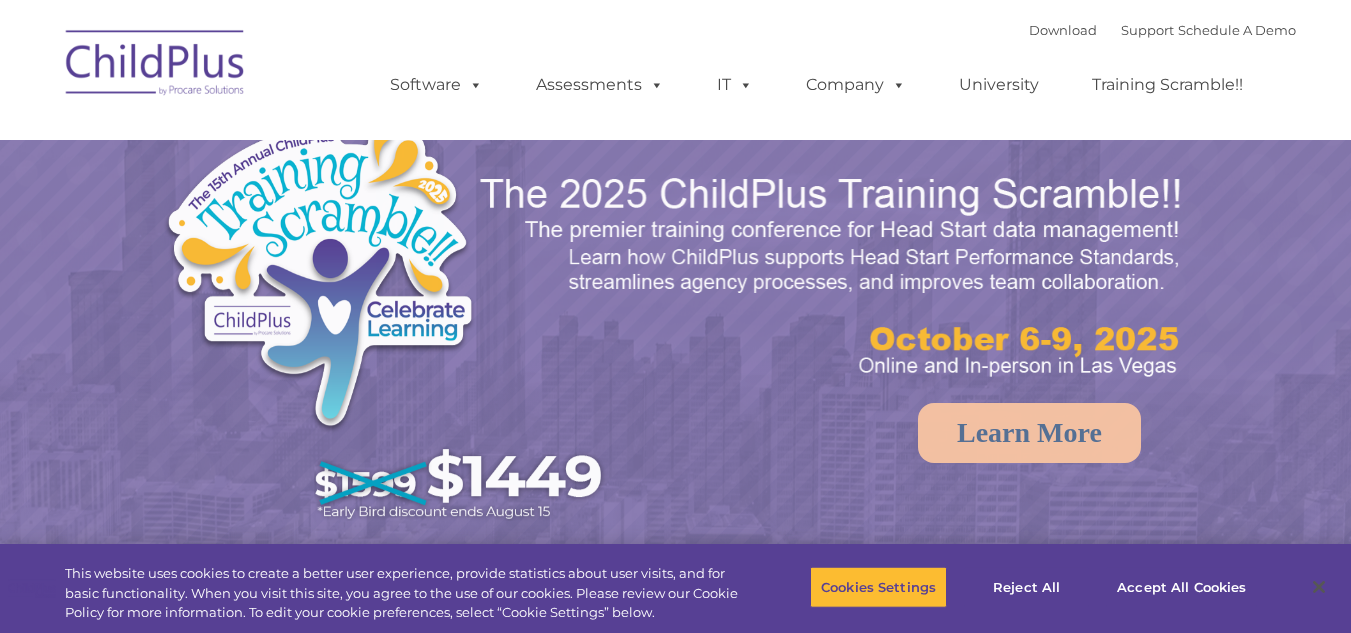 select on "MEDIUM" 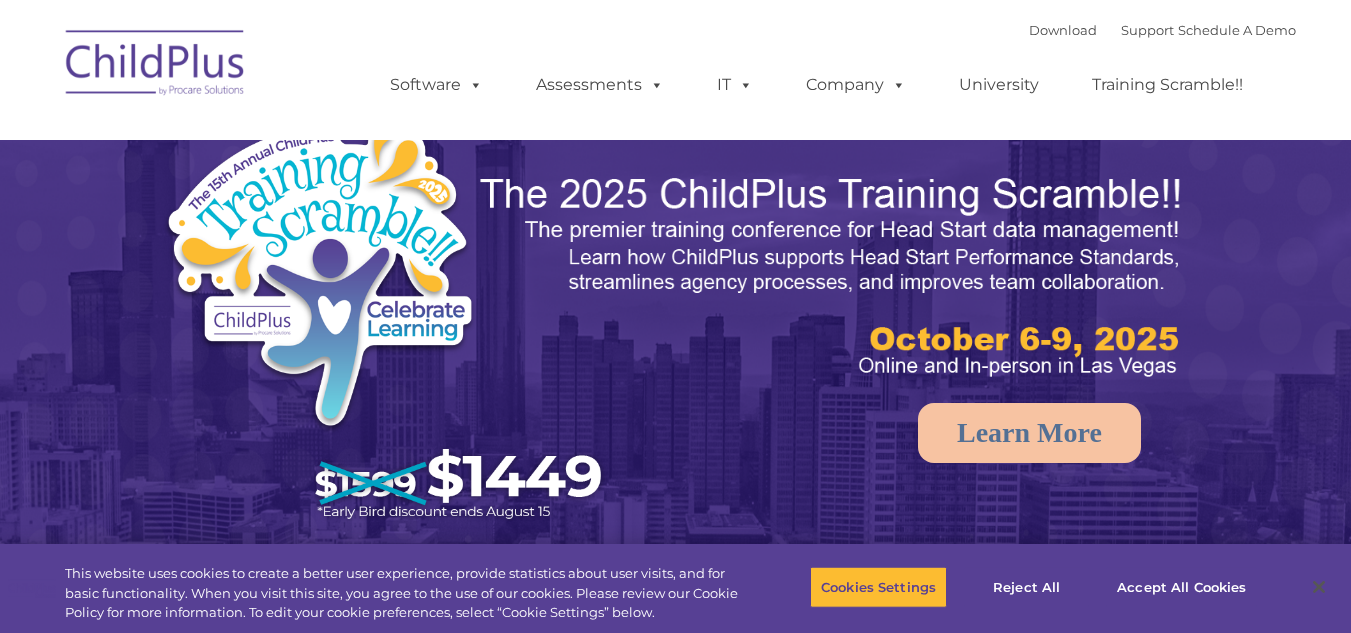 scroll, scrollTop: 0, scrollLeft: 0, axis: both 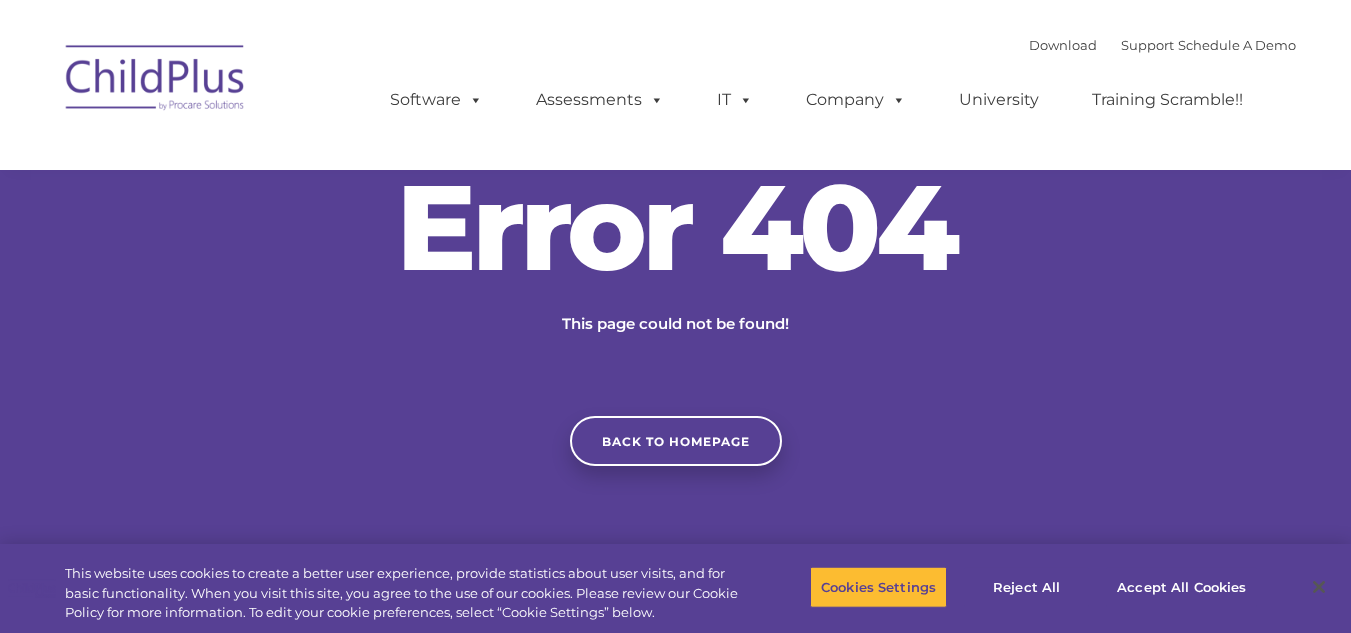 click on "Download          Support      |     Schedule A Demo

MENU MENU Software
ChildPlus:  The original and most widely-used Head Start data management system with over 35 years of experience providing software, service, and support.
Learn More
Features
Schedule A Demo
Getting Started
Assessments
DRDP ©  in ChildPlus:
Learn More
DRDP Reports
Book a Discovery Call" at bounding box center (675, 530) 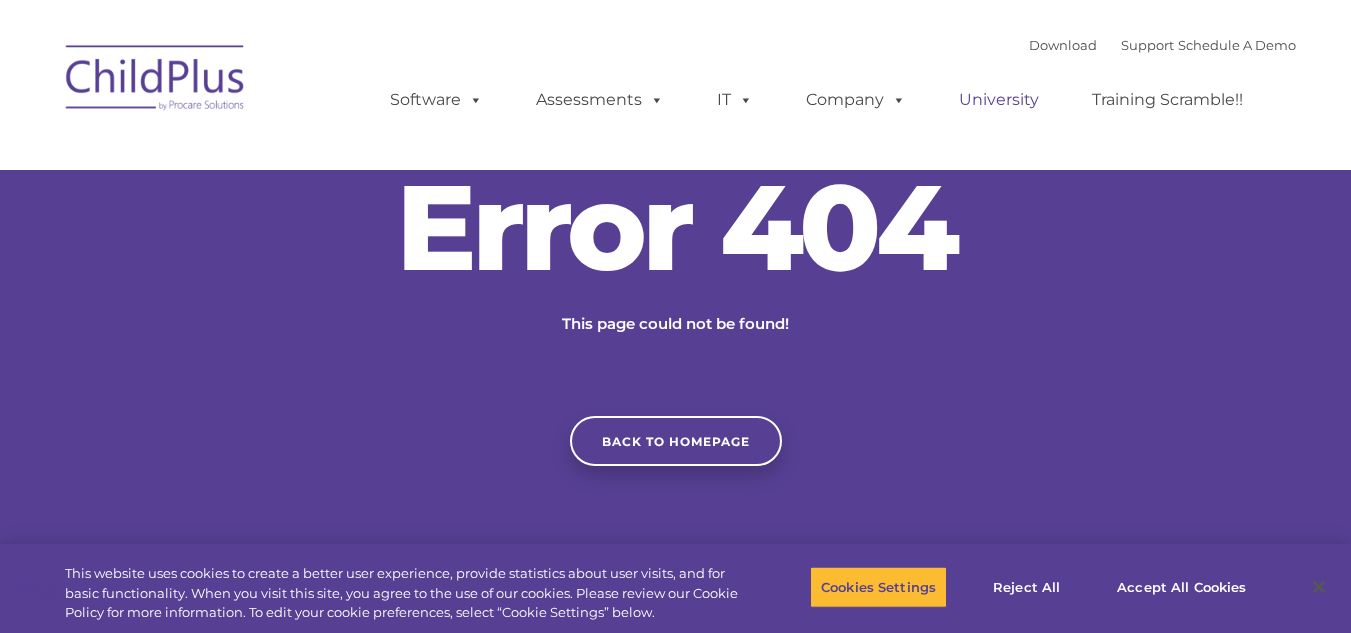 click on "University" at bounding box center (999, 100) 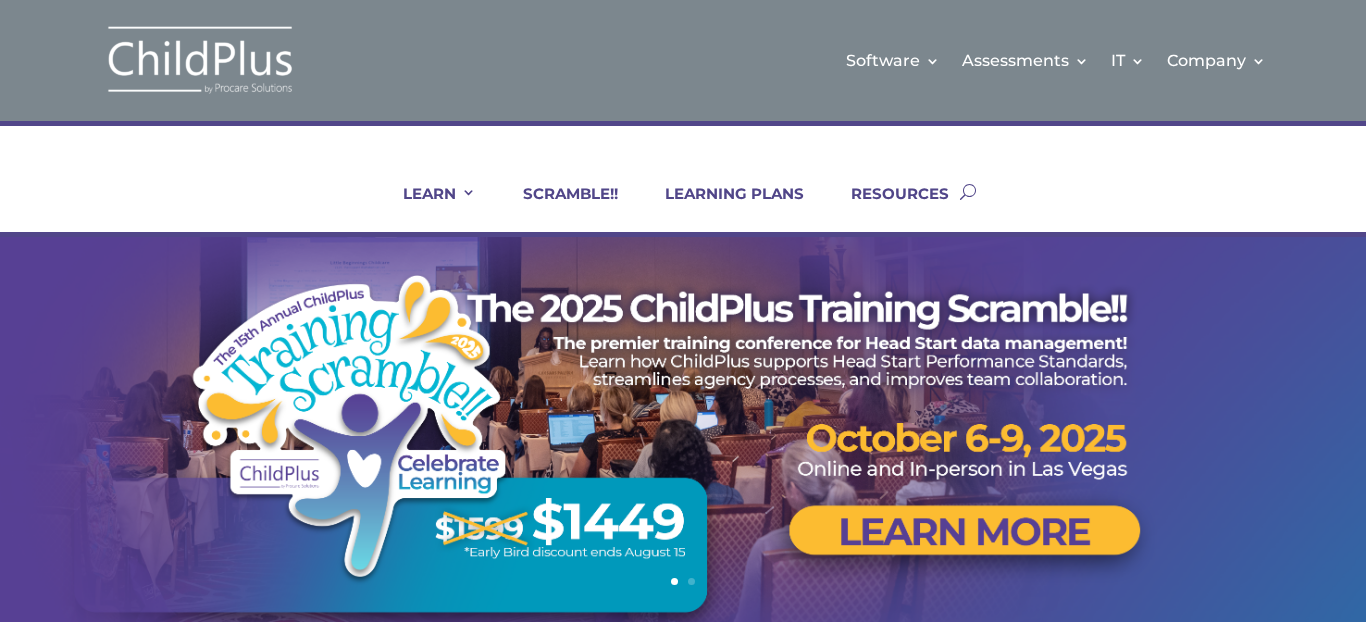 scroll, scrollTop: 0, scrollLeft: 0, axis: both 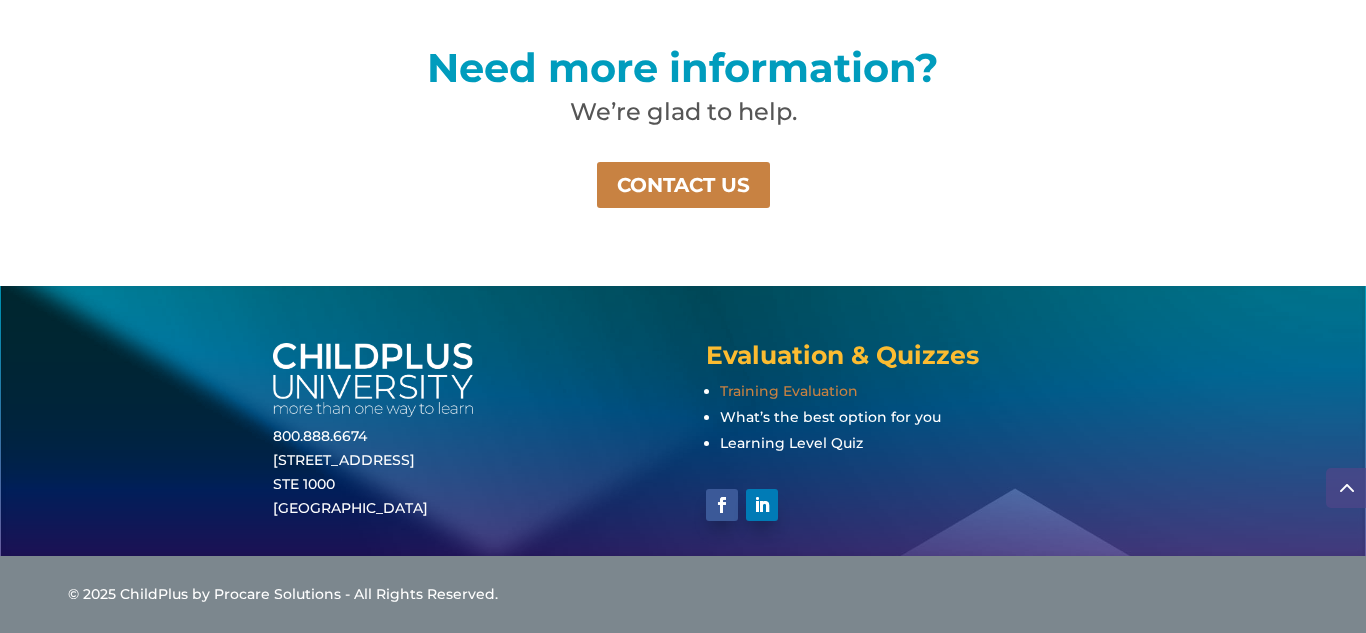 click on "Training Evaluation" at bounding box center (789, 391) 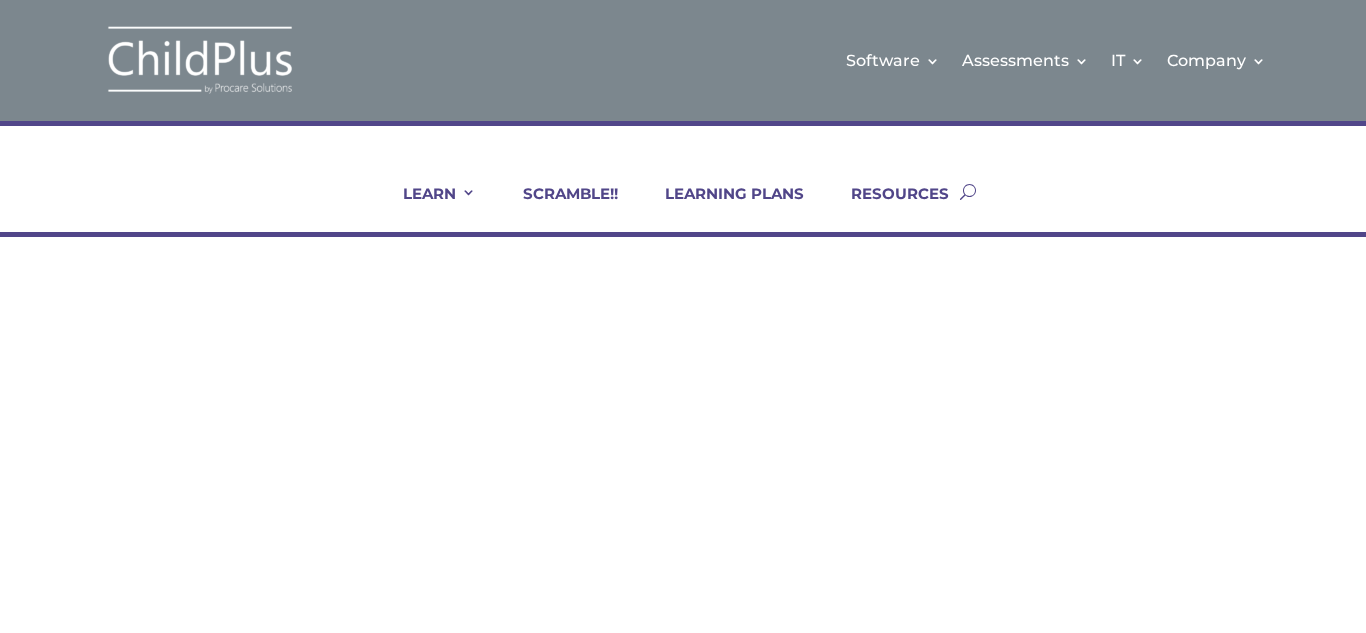 scroll, scrollTop: 0, scrollLeft: 0, axis: both 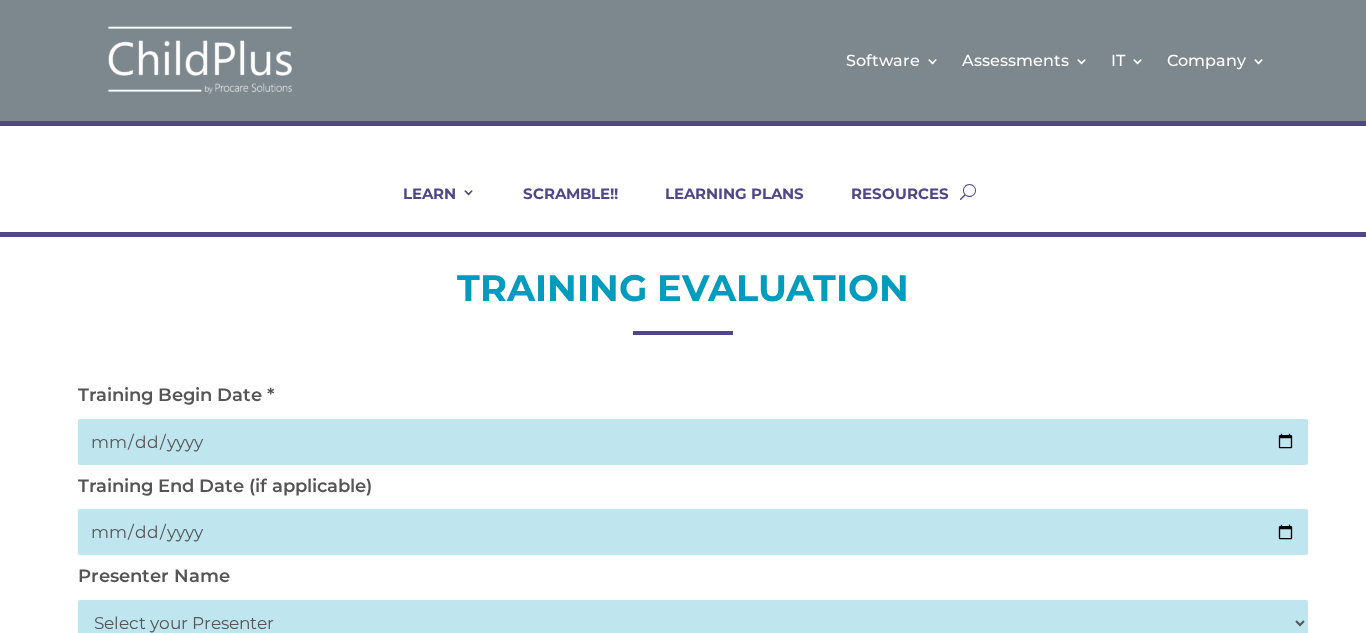click at bounding box center [692, 442] 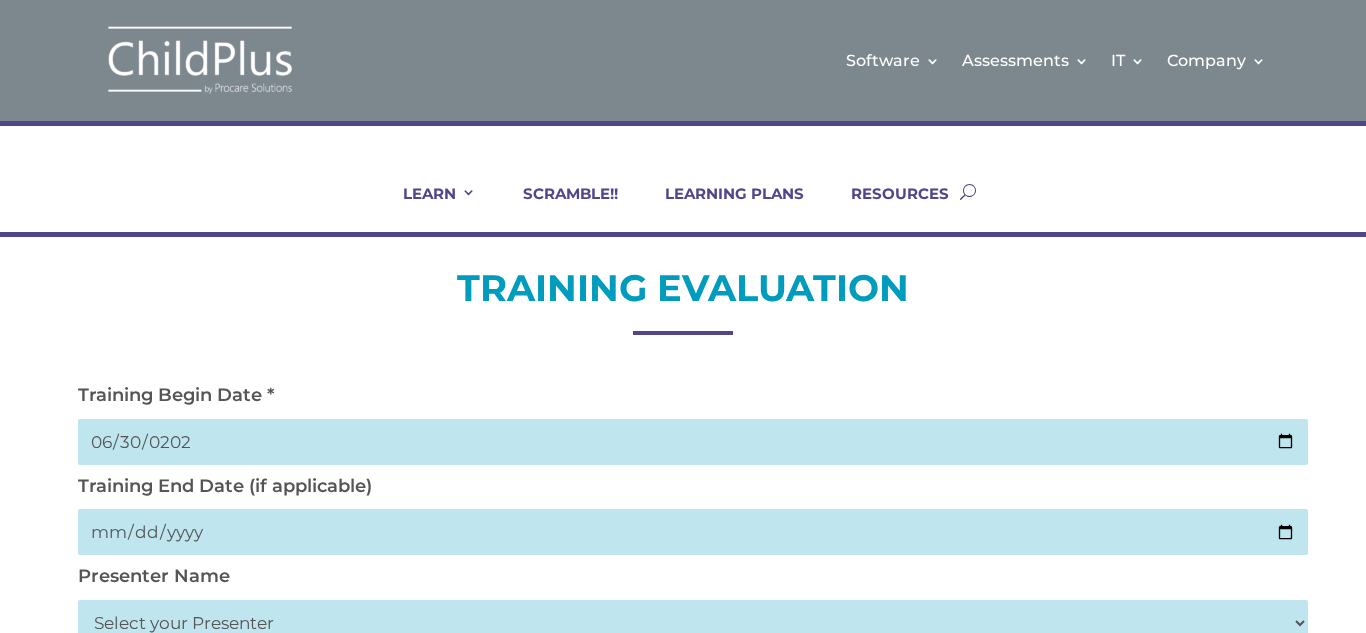 type on "2025-06-30" 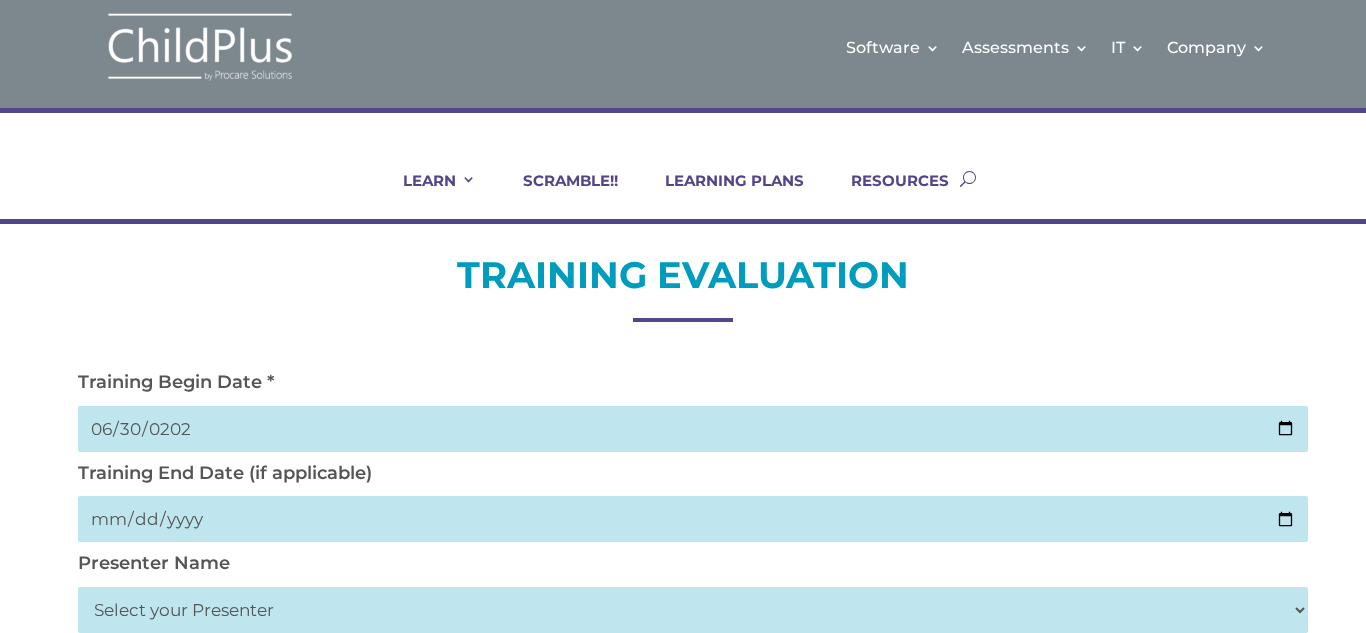 click on "Select your Presenter
Aaron Dickerson
Amy Corkery
Belicia Carter
Cindy Coats
Danielle Hensley
Erin Walker
Heidi Labbe-Emery
Jeremey Smith
Jordan Buentello
Julia Kolouch
Ken Baker
Leisha Bundy
Michelle Kiphut
Rachael Elyhaus
Sebrina Carroll
Trish Haase
Tynisa Hicks
Vanessa White-Duquette
Mamawa Khellah
Alicia Tate
Trecia Nickerson" at bounding box center [692, 610] 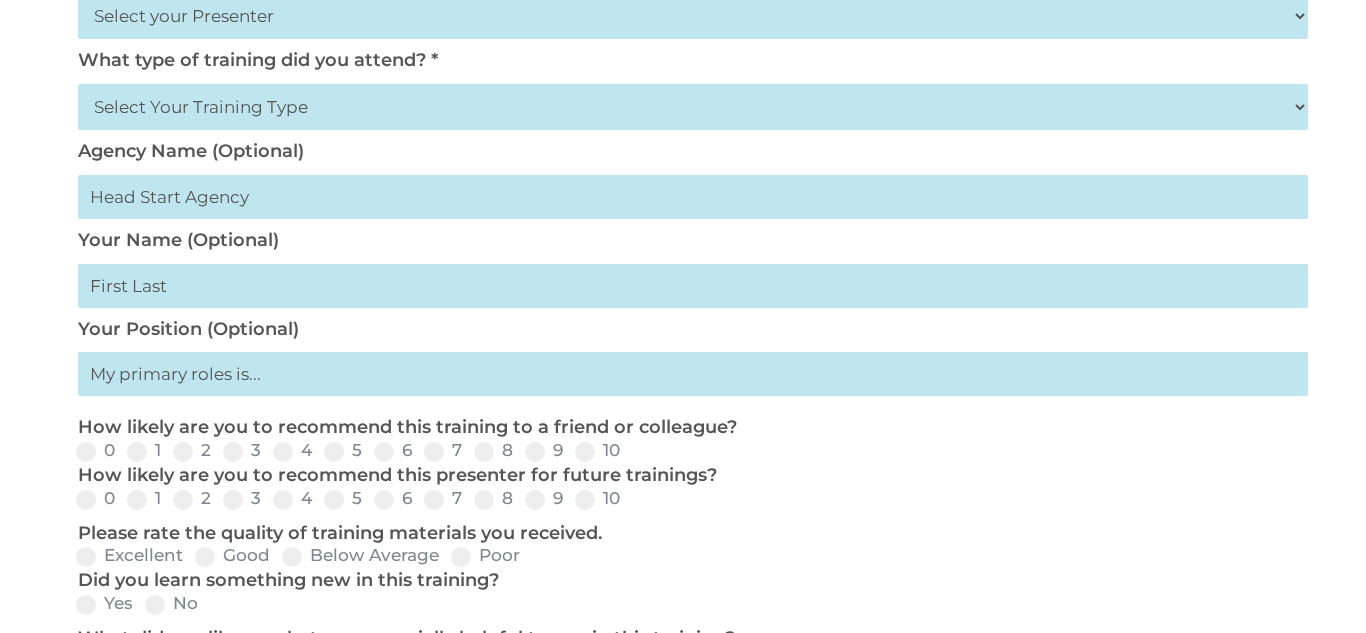 scroll, scrollTop: 613, scrollLeft: 0, axis: vertical 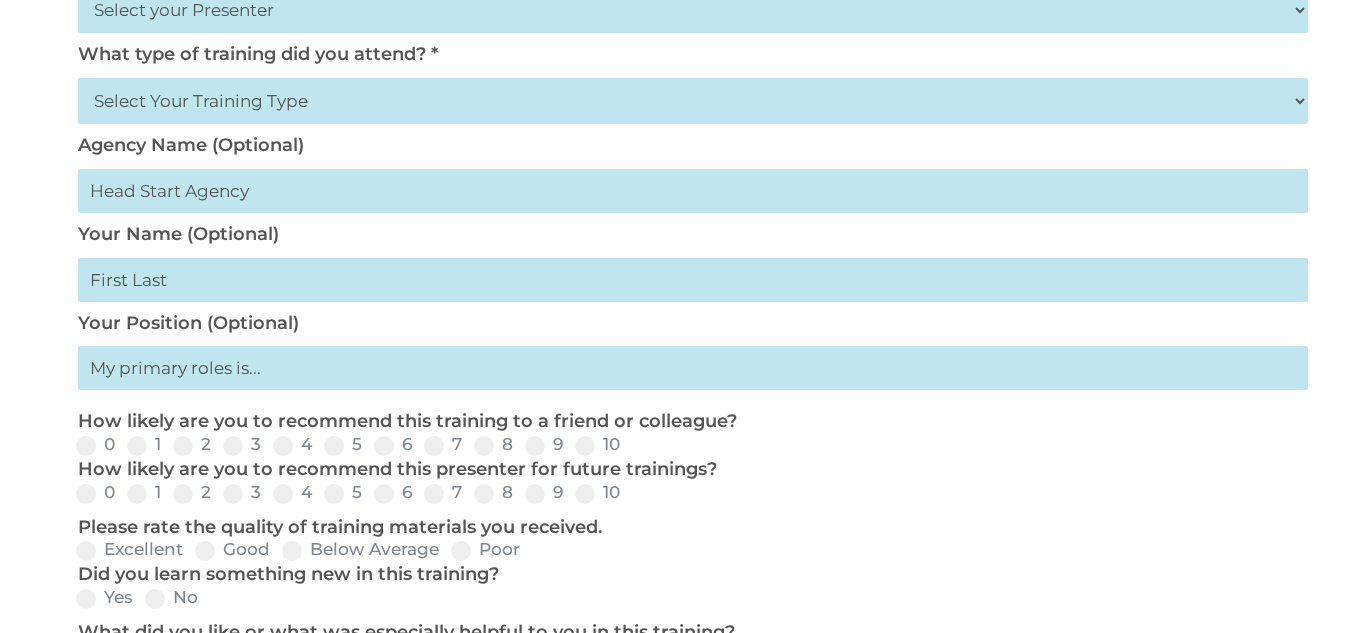 click on "Select Your Training Type
On-site (at your agency)
Virtual Visit
Live Group Webinar" at bounding box center [692, 101] 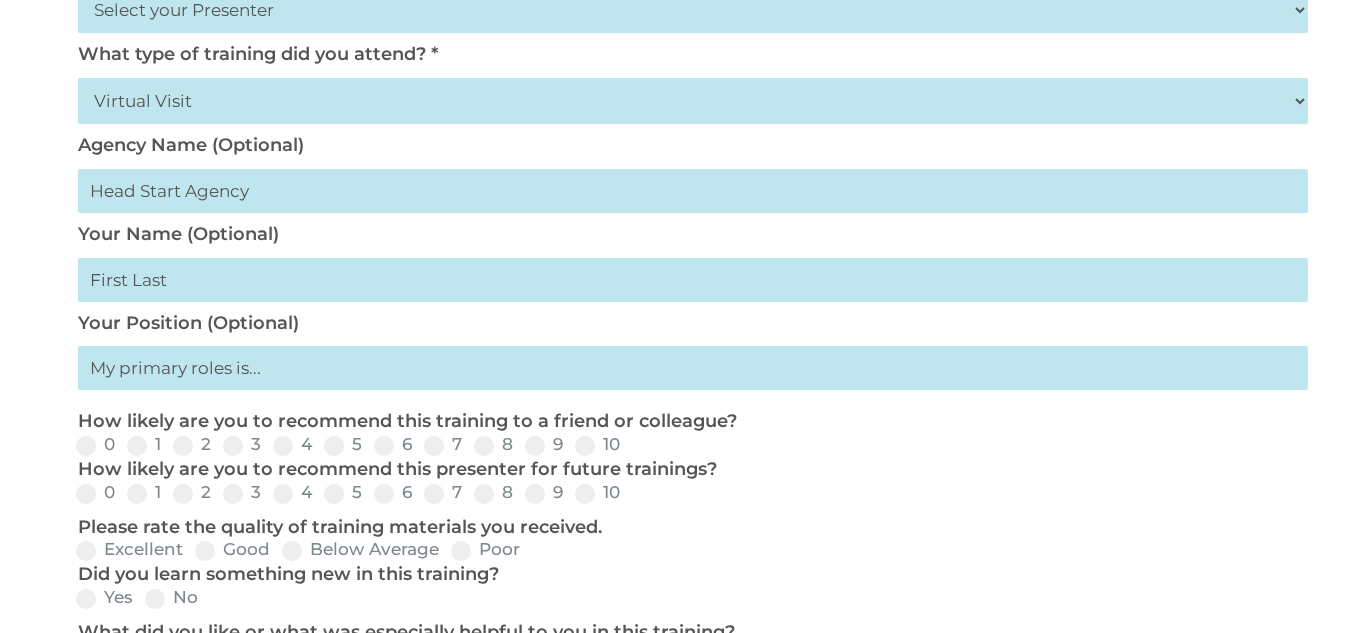 click at bounding box center [692, 280] 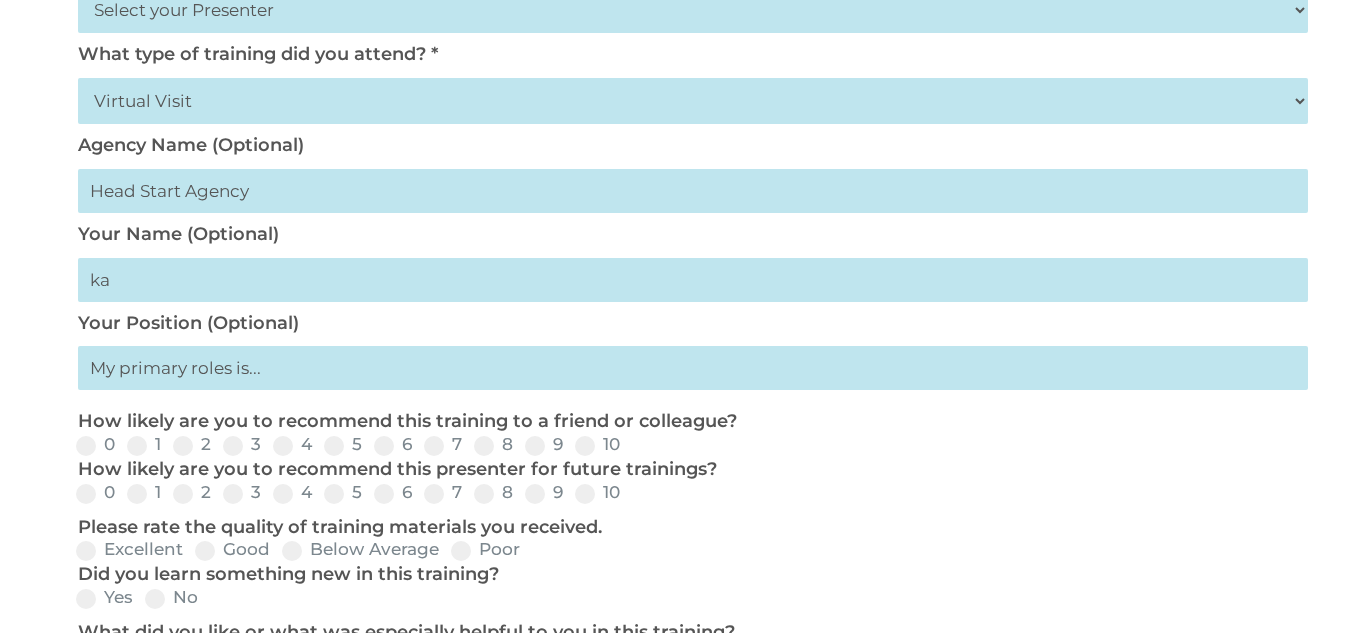 type on "k" 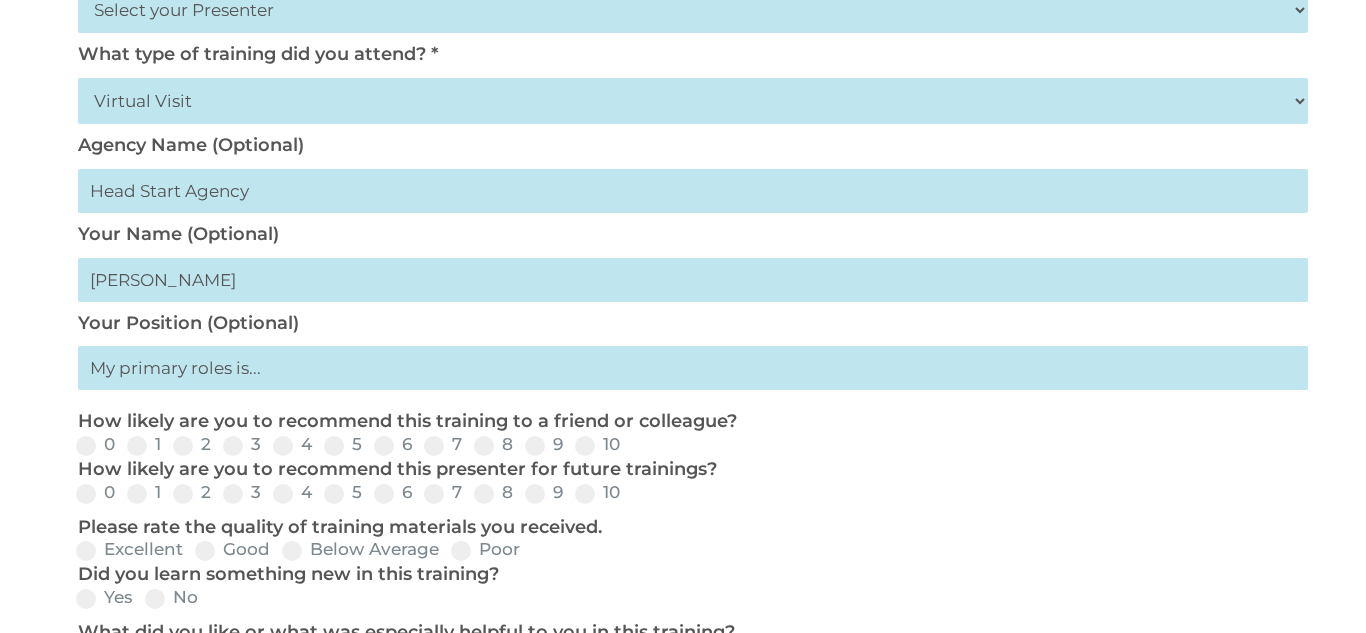 type on "Kala Jackson" 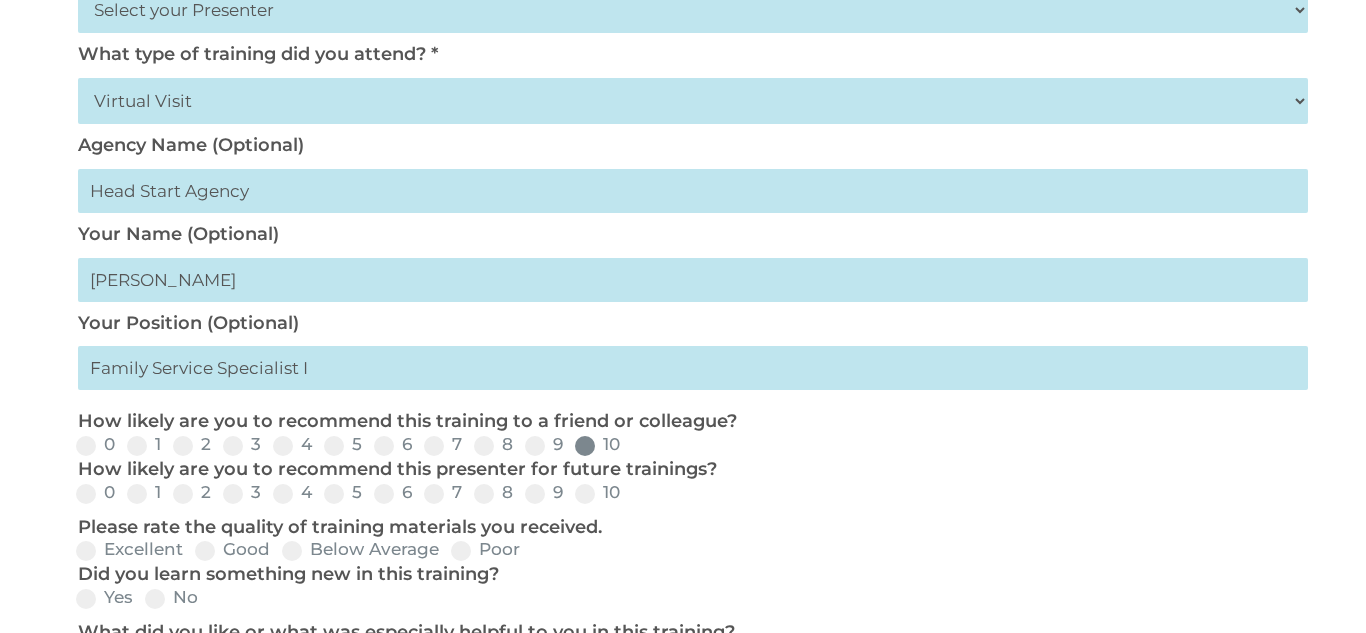 type on "Family Service Specialist I" 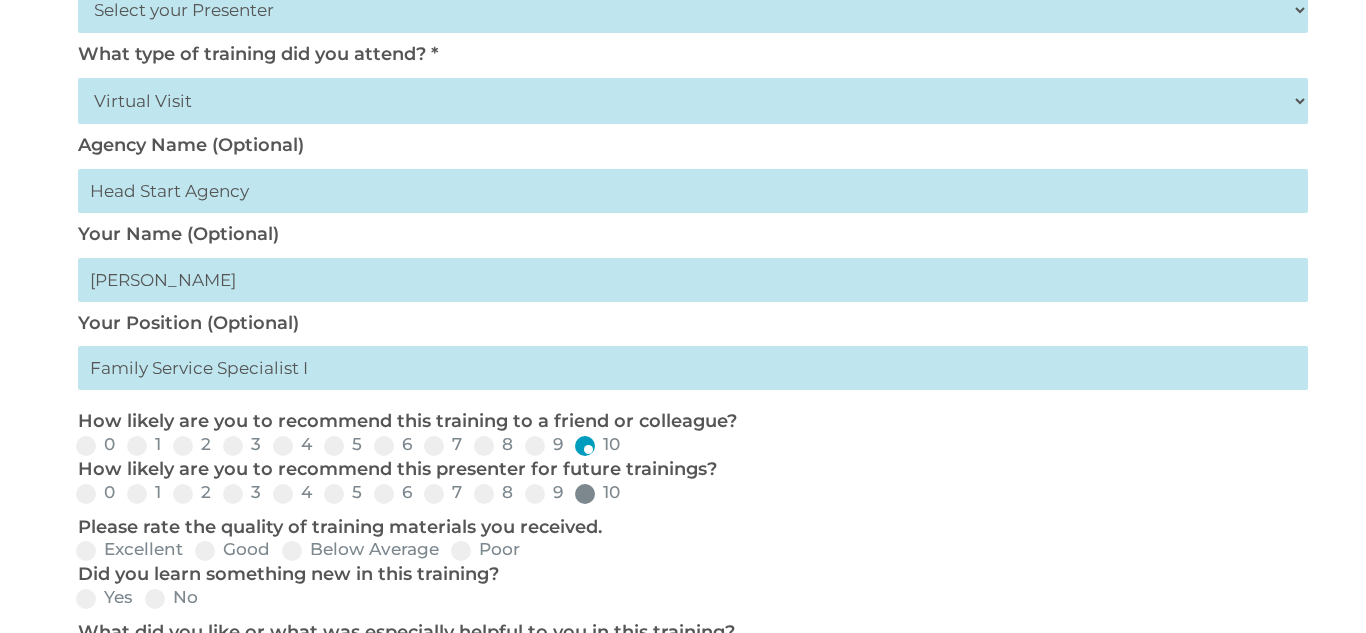click at bounding box center (585, 494) 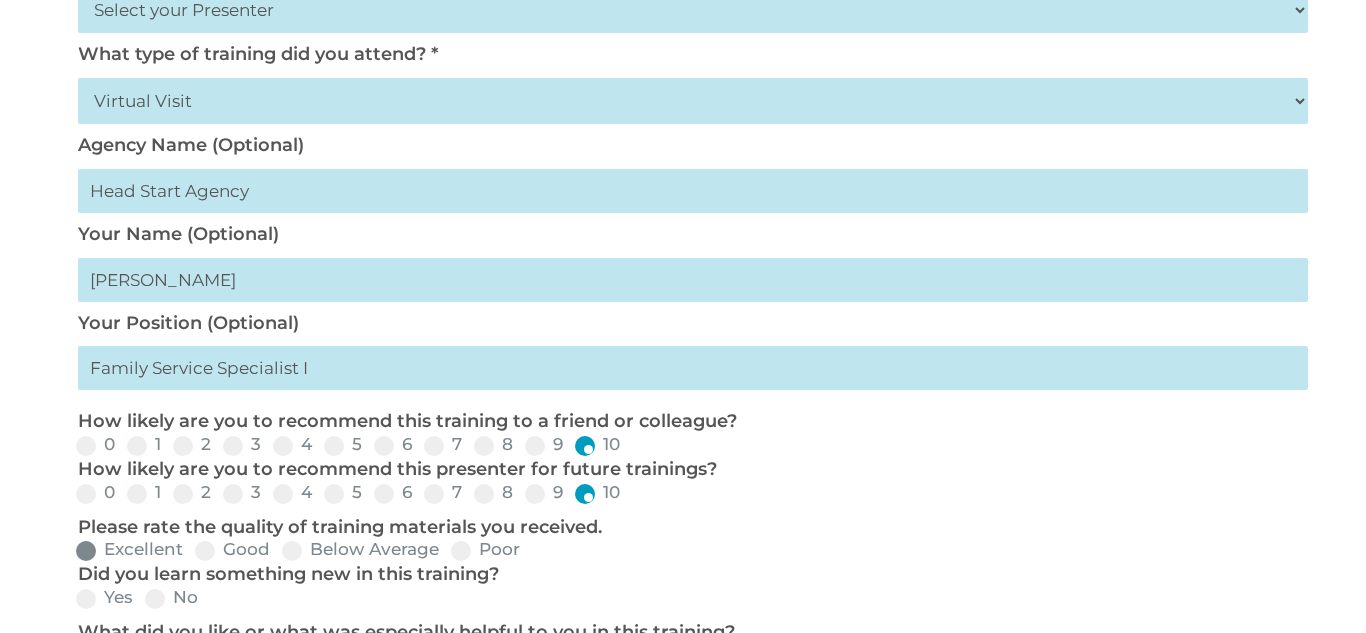 click at bounding box center [86, 551] 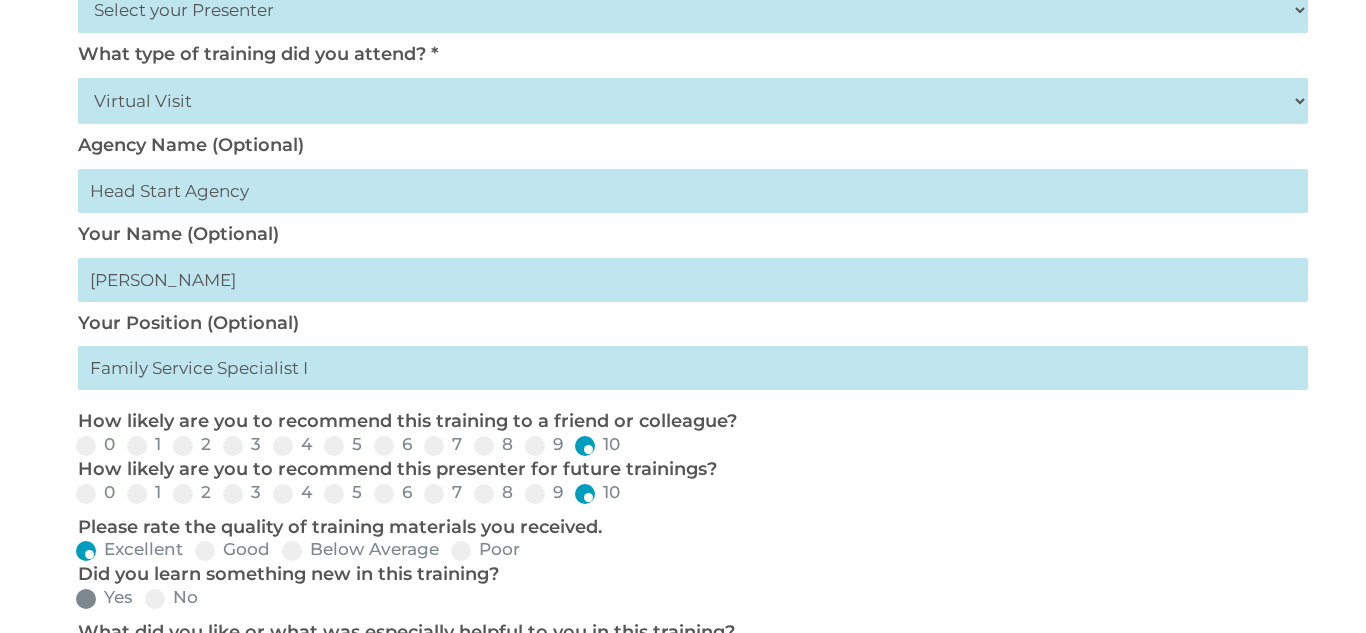 click on "Yes" at bounding box center (104, 597) 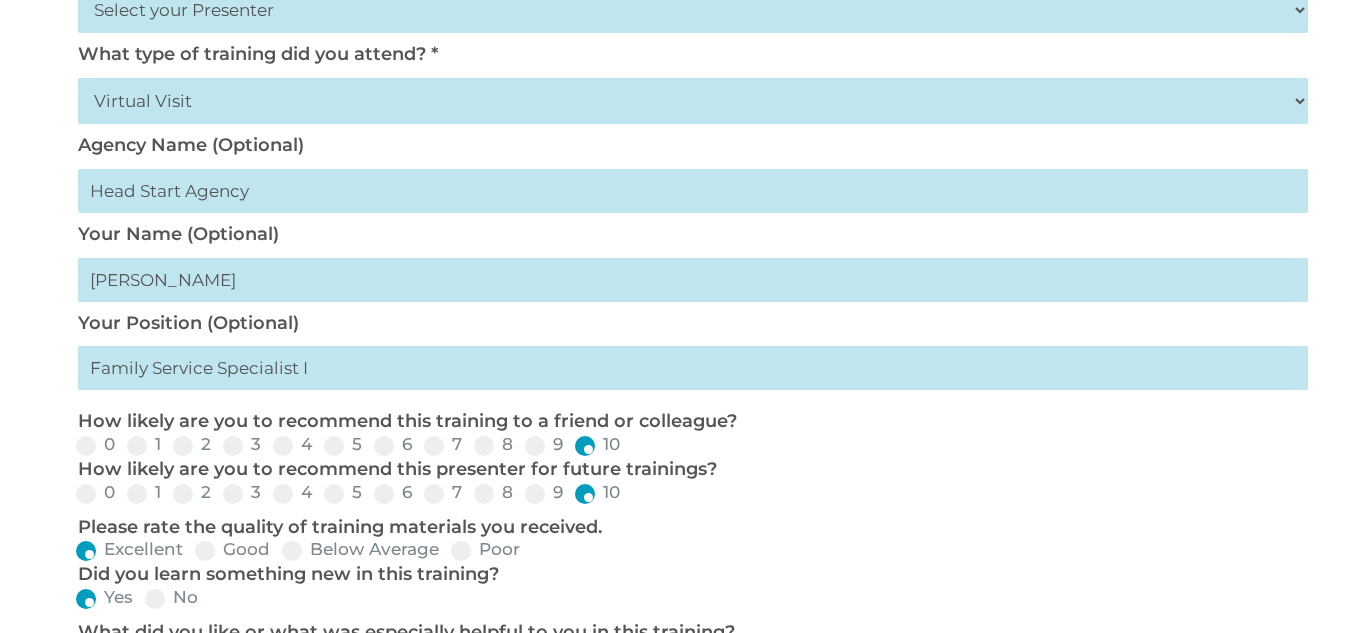 click on "No" at bounding box center [214, 605] 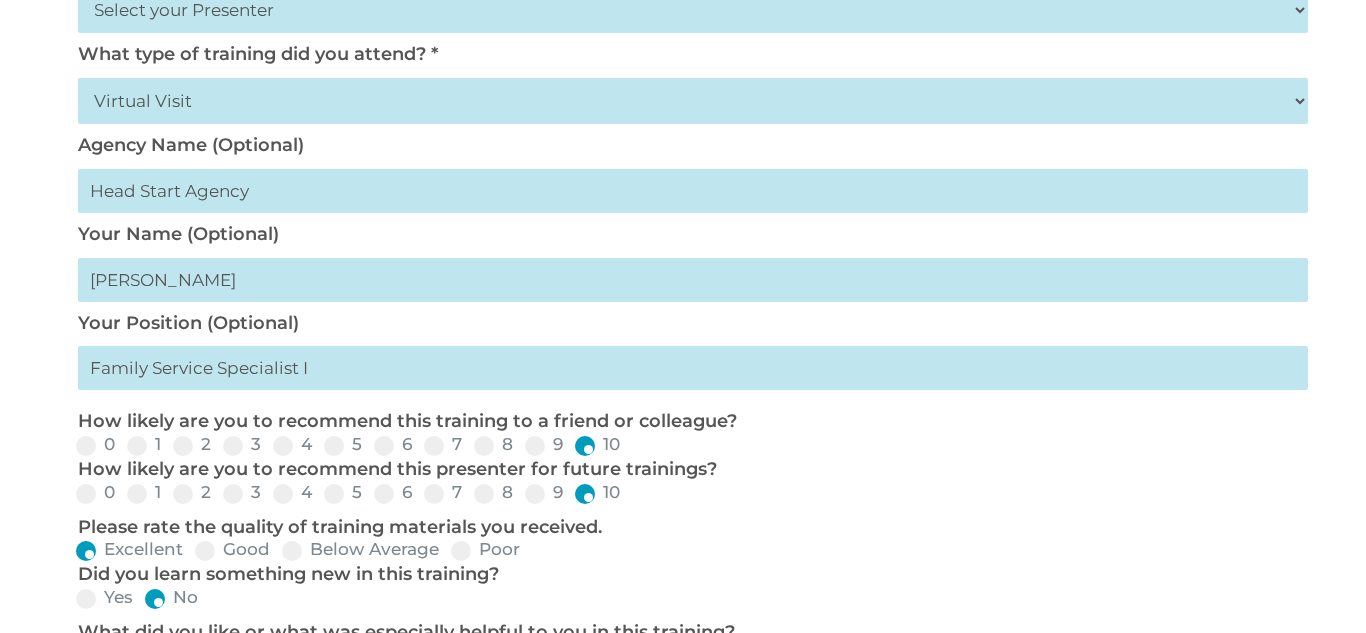click on "Yes" at bounding box center [149, 605] 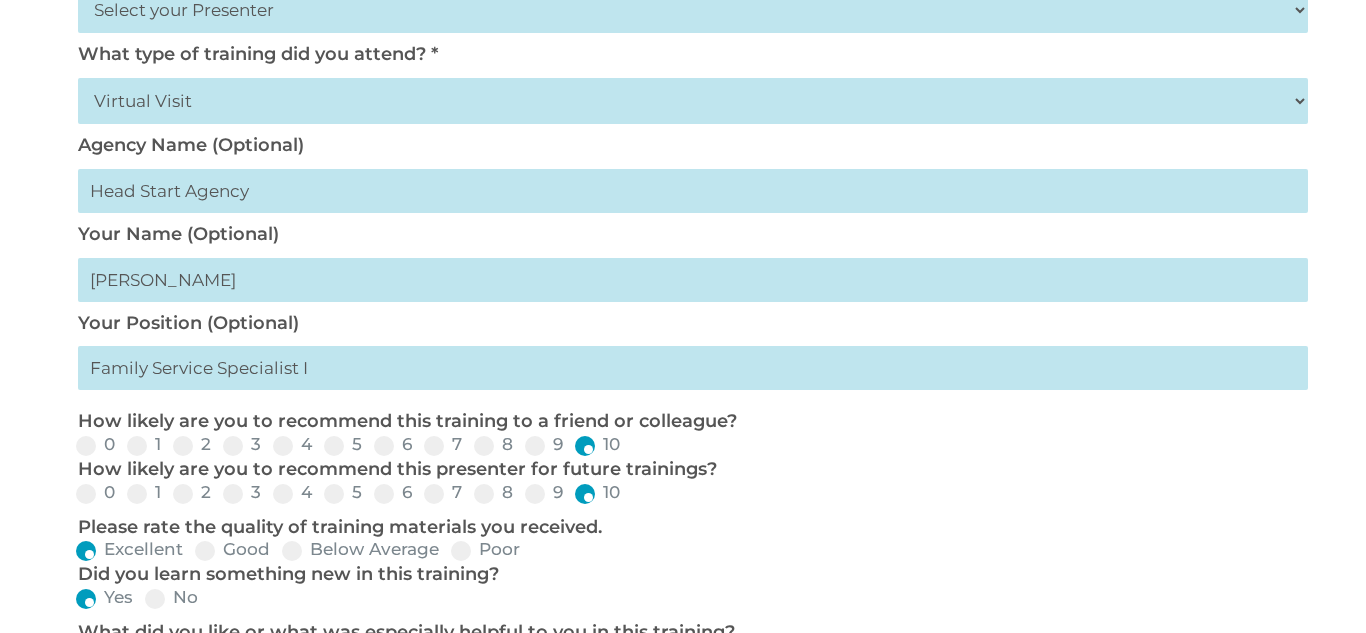 click on "How likely are you to recommend this training to a friend or colleague?" at bounding box center [687, 422] 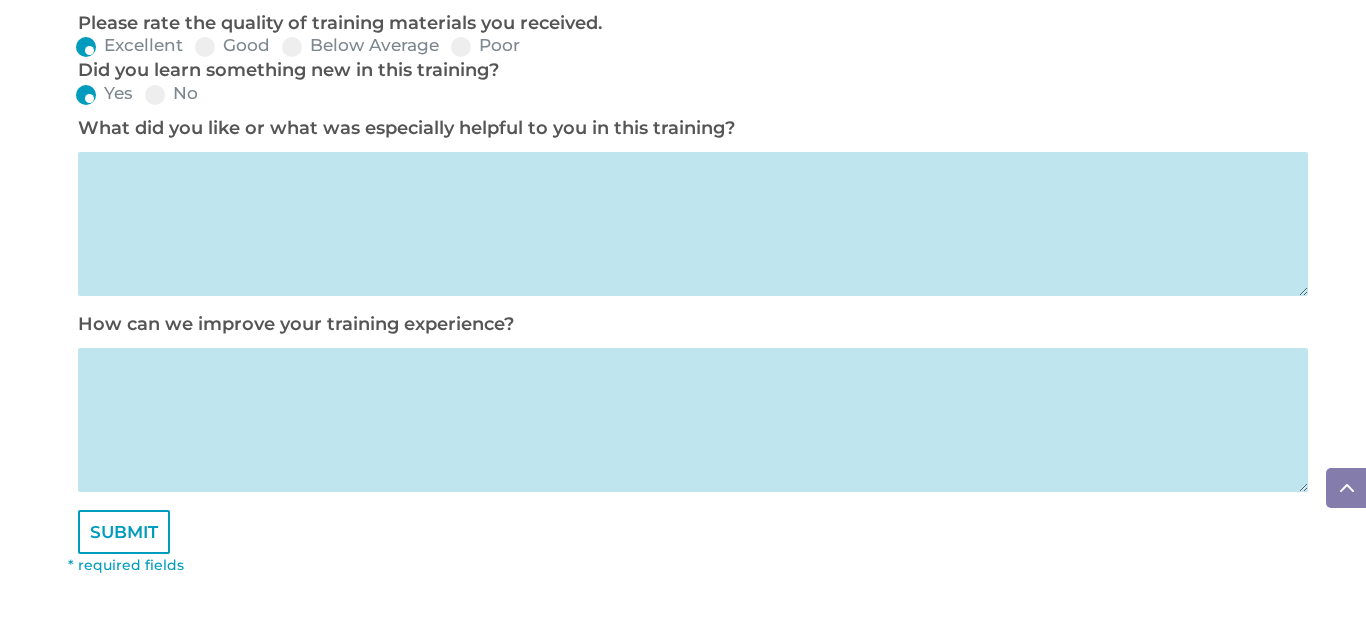 scroll, scrollTop: 1113, scrollLeft: 0, axis: vertical 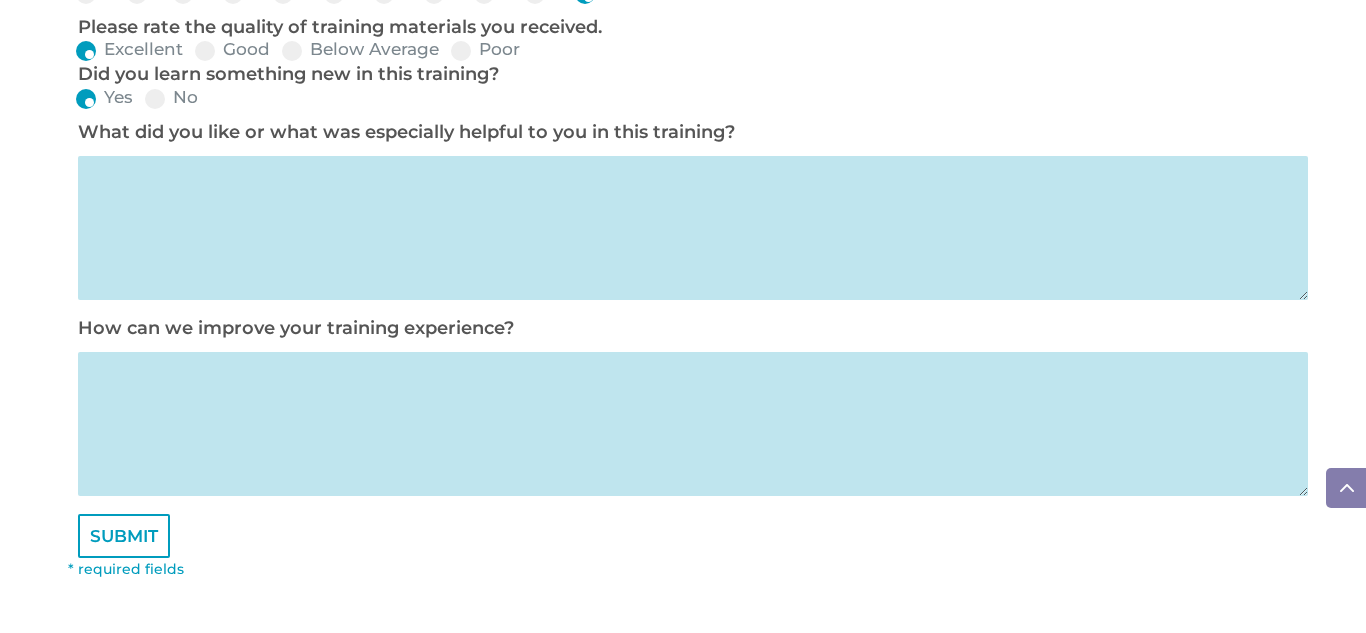 click at bounding box center (692, 228) 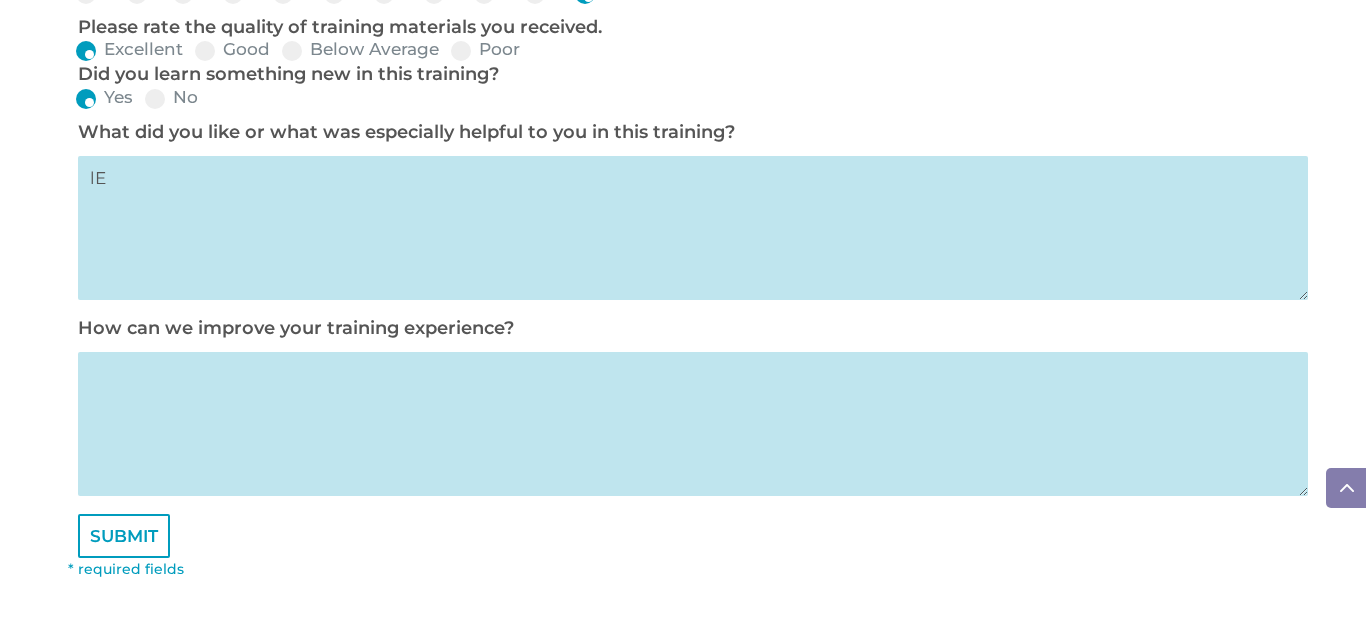 type on "l" 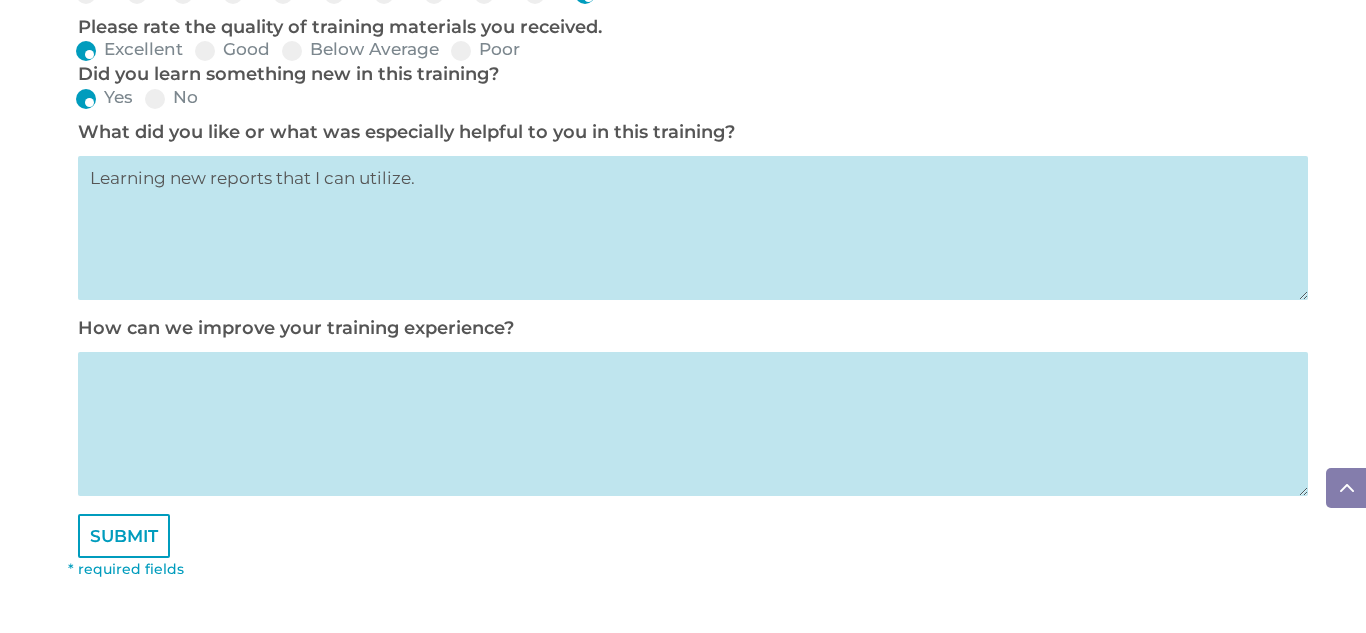 type on "Learning new reports that I can utilize." 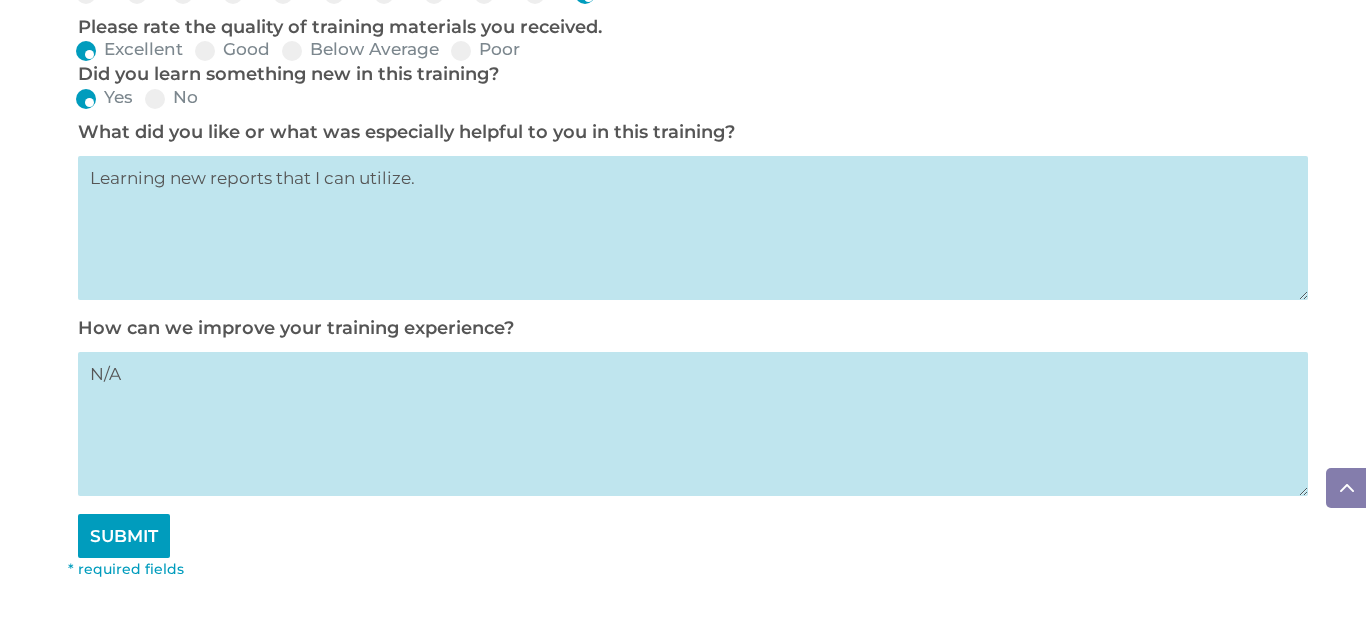 type on "N/A" 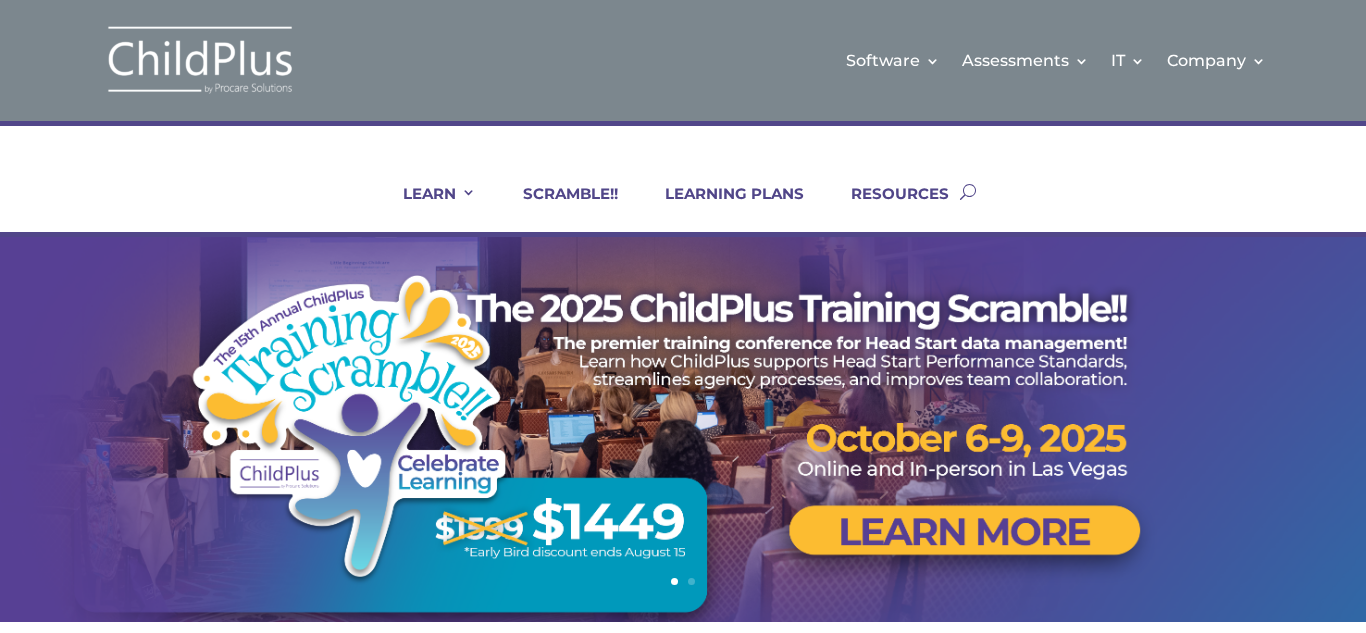 scroll, scrollTop: 0, scrollLeft: 0, axis: both 